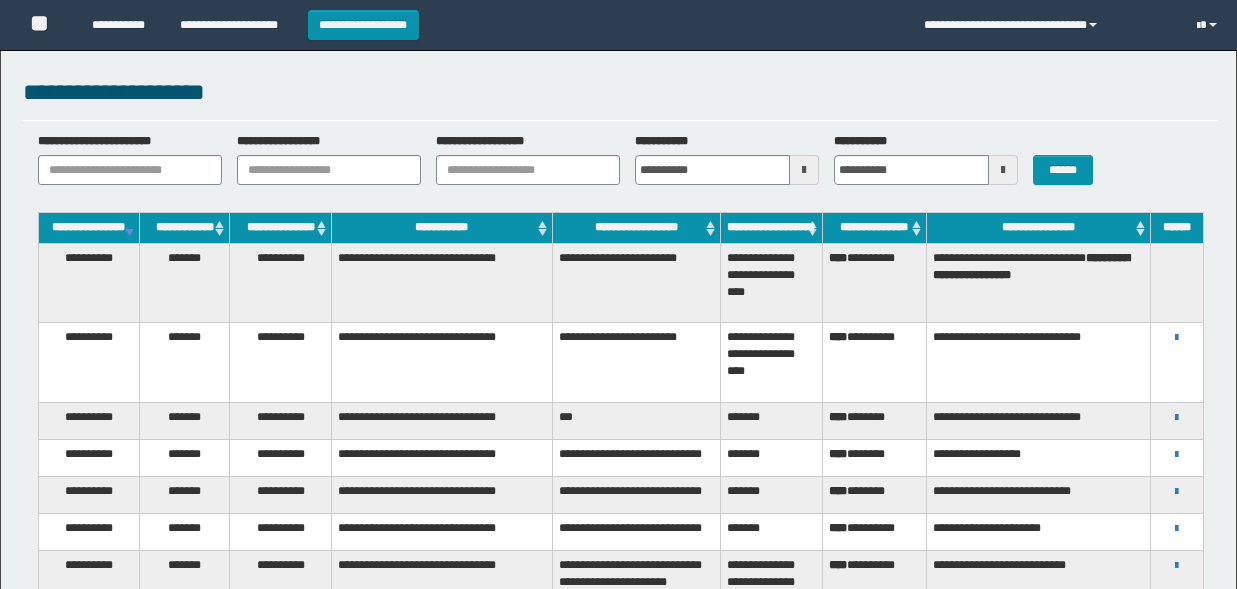 scroll, scrollTop: 0, scrollLeft: 0, axis: both 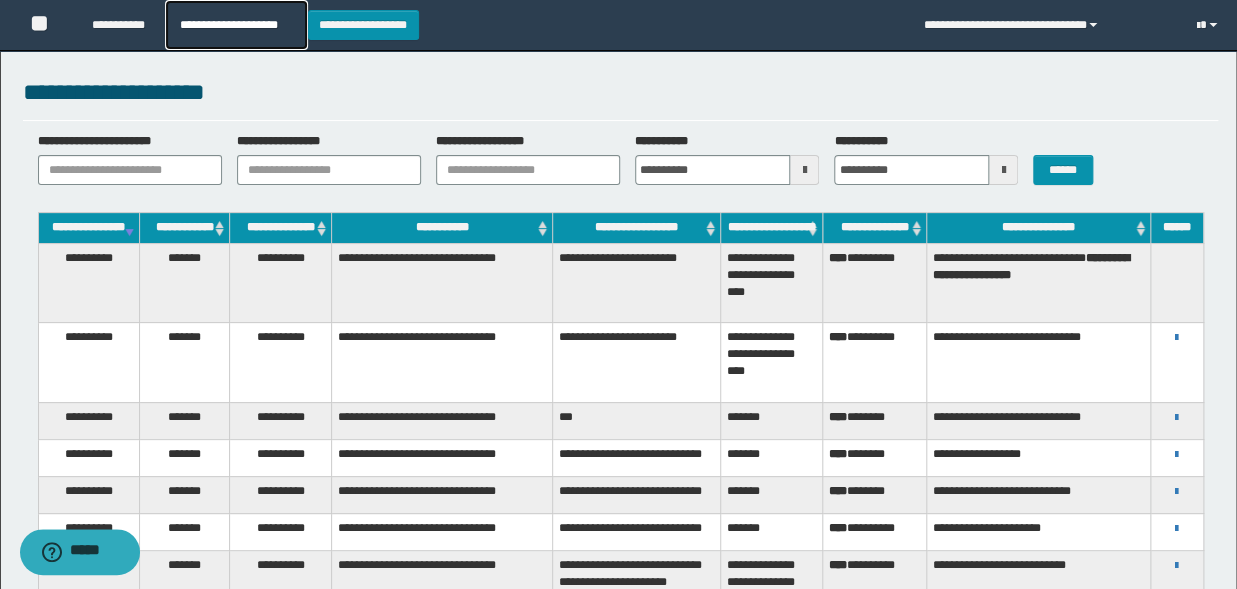 click on "**********" at bounding box center (236, 25) 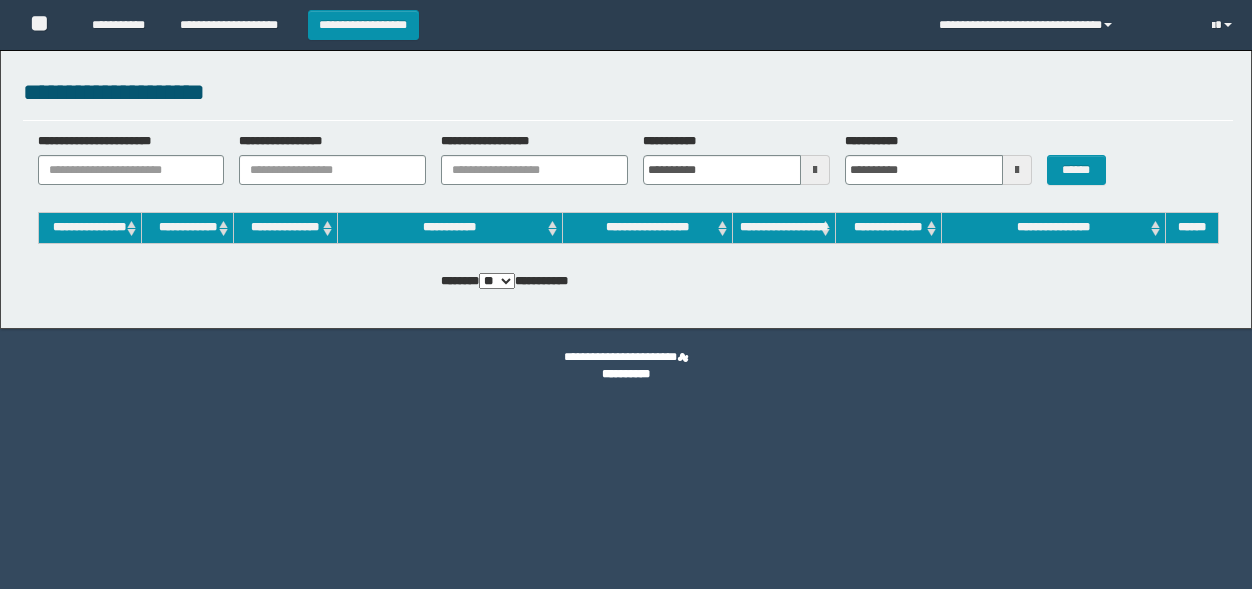 scroll, scrollTop: 0, scrollLeft: 0, axis: both 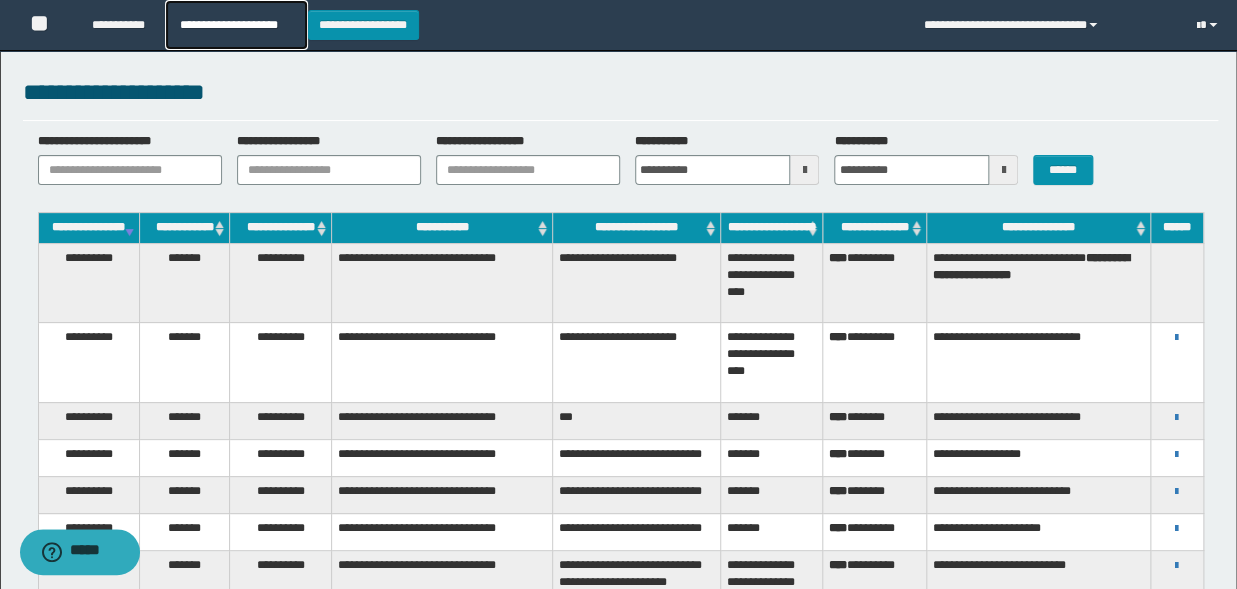 click on "**********" at bounding box center [236, 25] 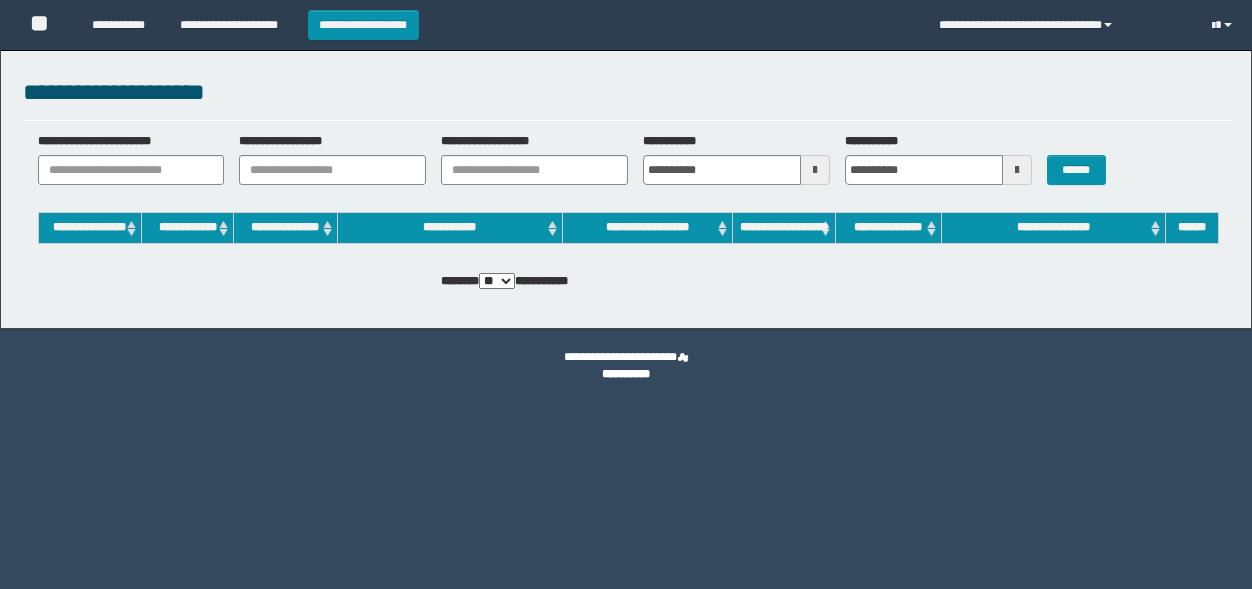 scroll, scrollTop: 0, scrollLeft: 0, axis: both 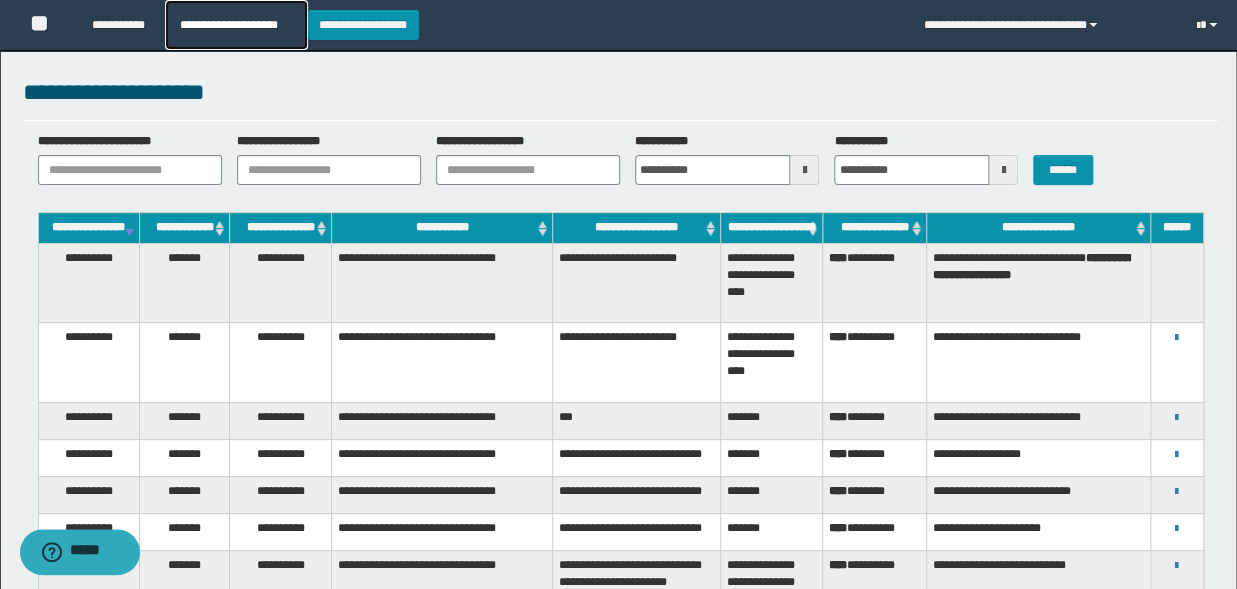 click on "**********" at bounding box center (236, 25) 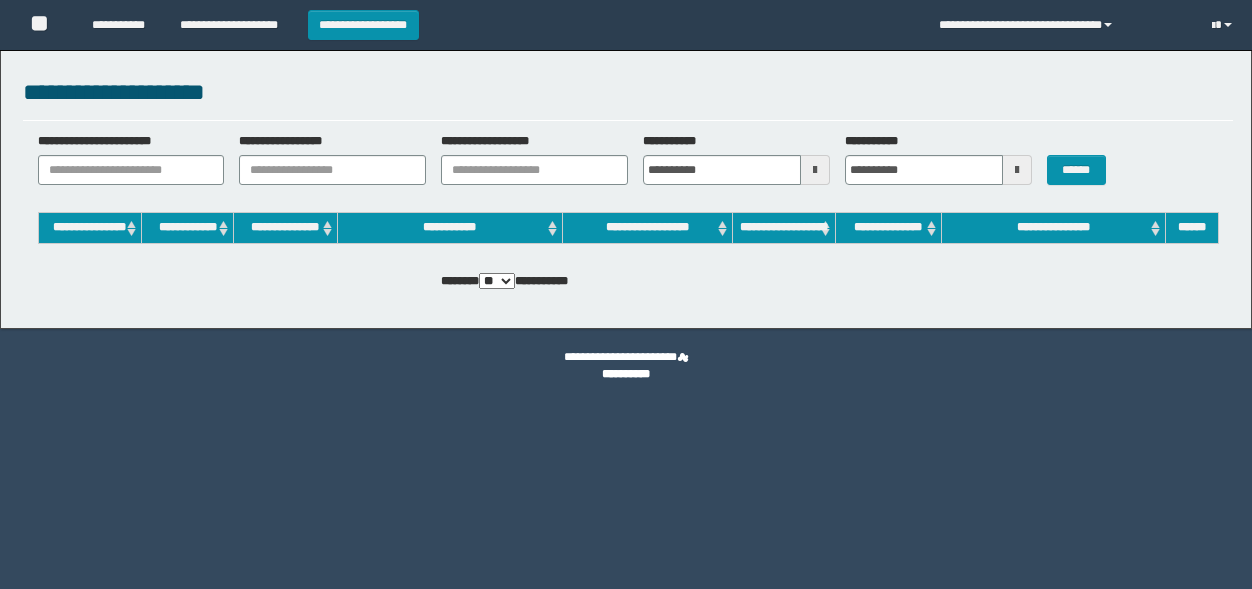 scroll, scrollTop: 0, scrollLeft: 0, axis: both 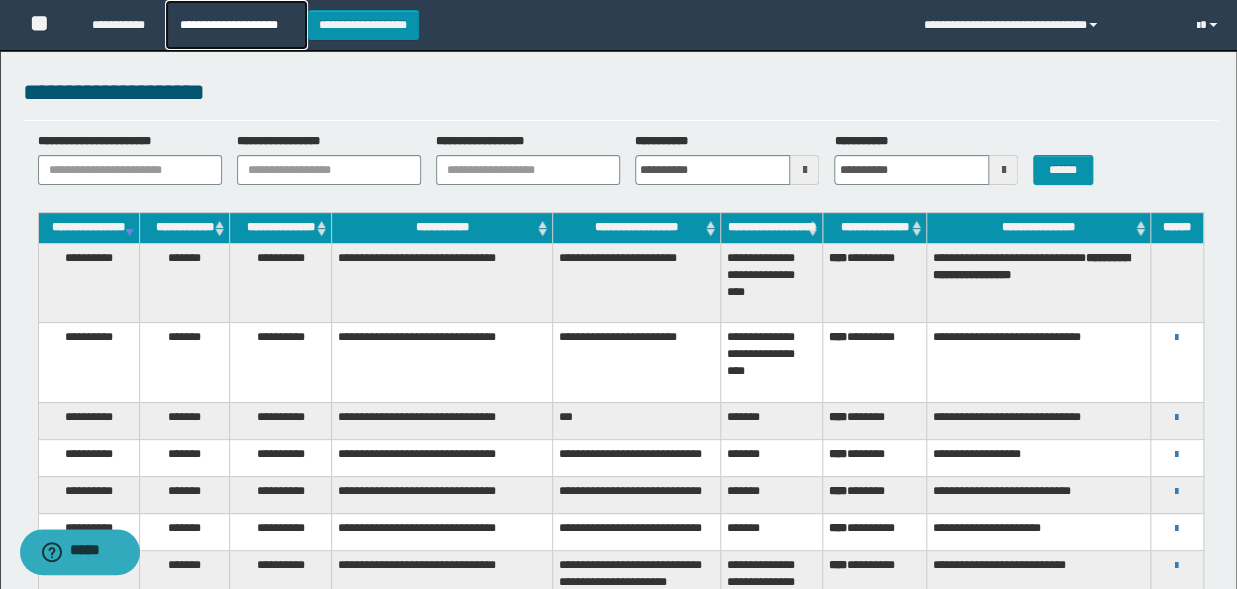 click on "**********" at bounding box center [236, 25] 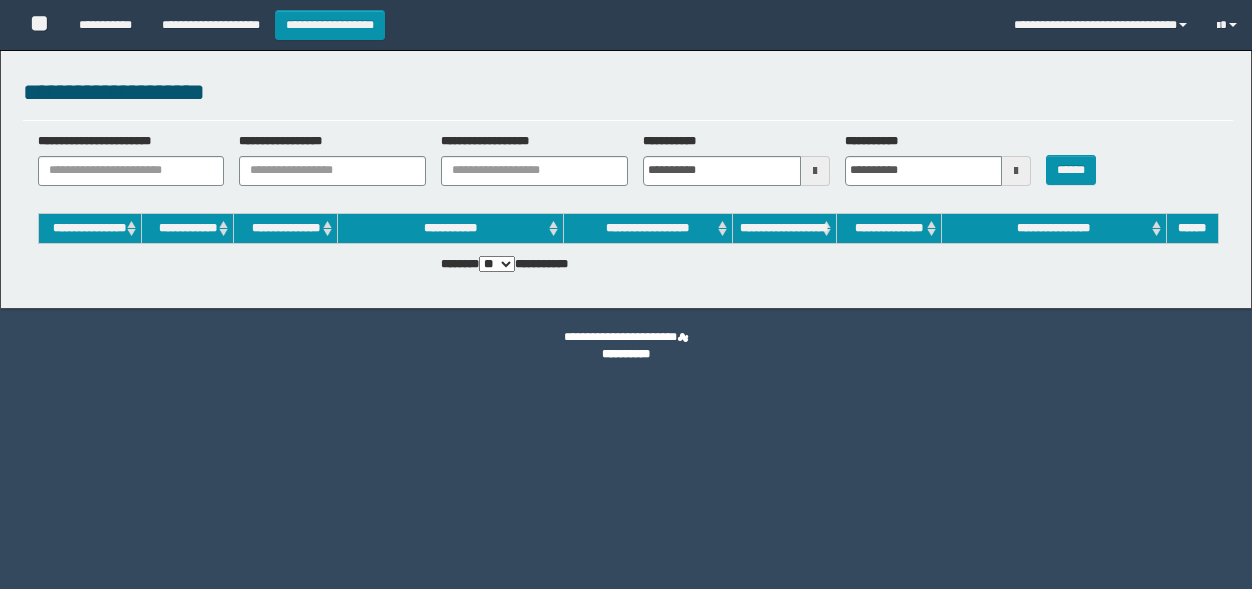 scroll, scrollTop: 0, scrollLeft: 0, axis: both 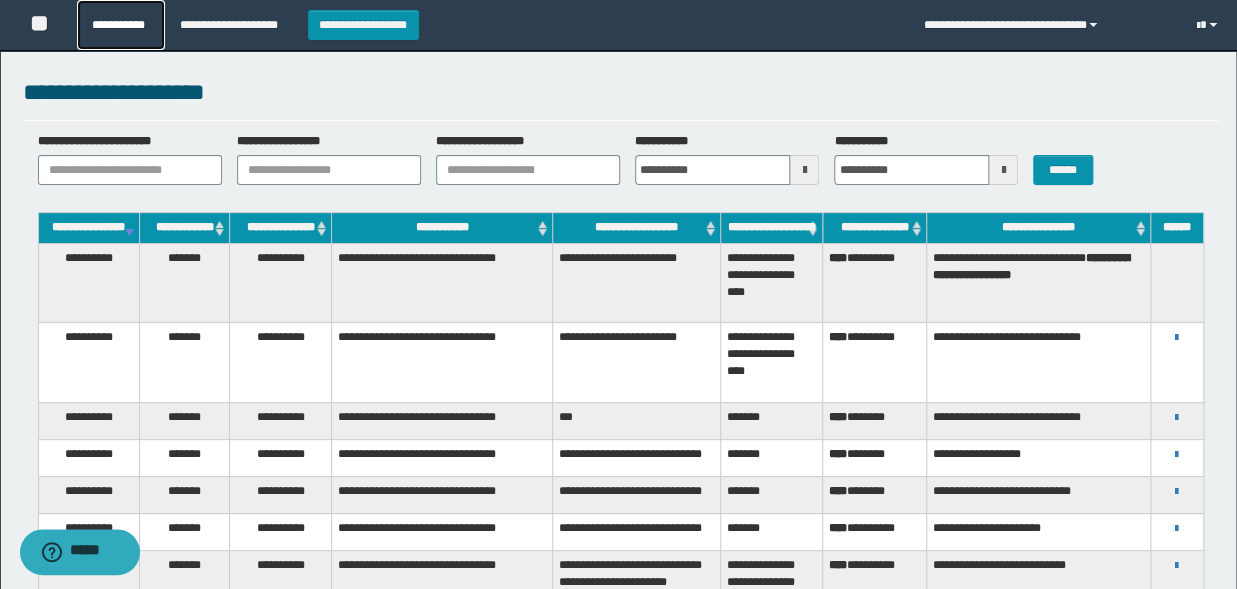 click on "**********" at bounding box center [121, 25] 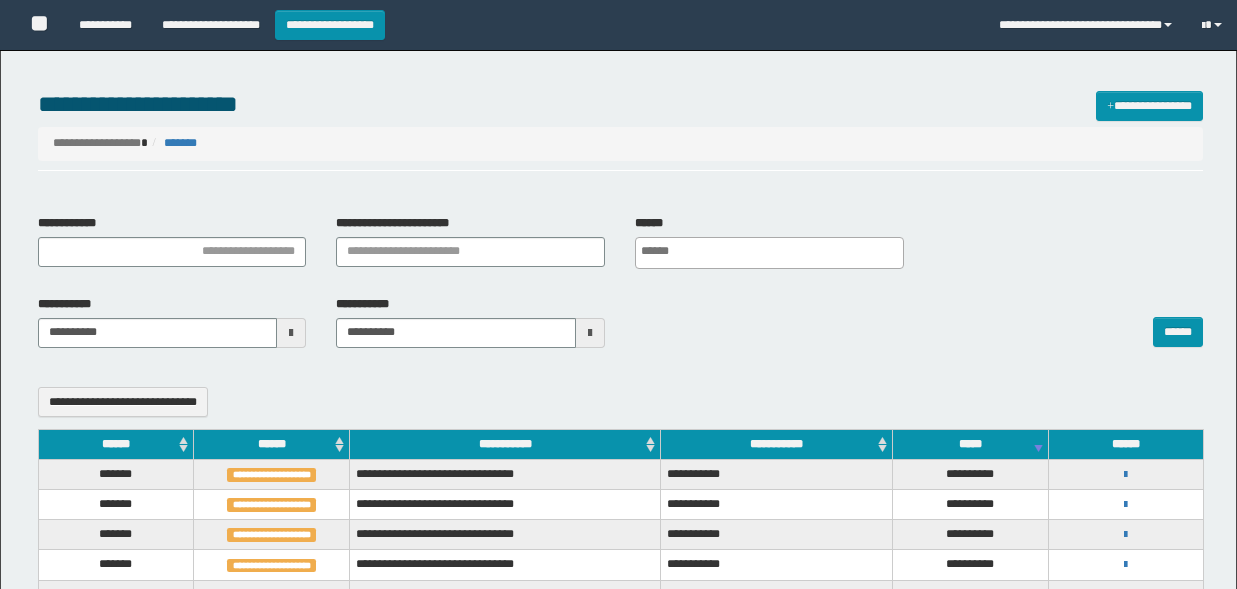 select 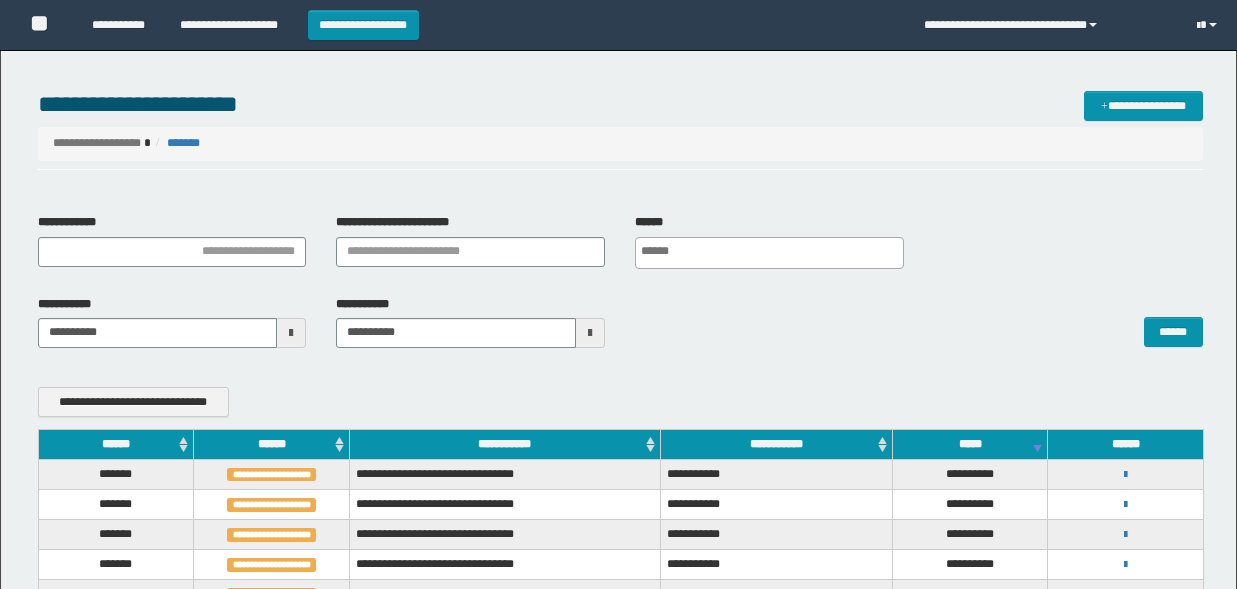 scroll, scrollTop: 0, scrollLeft: 0, axis: both 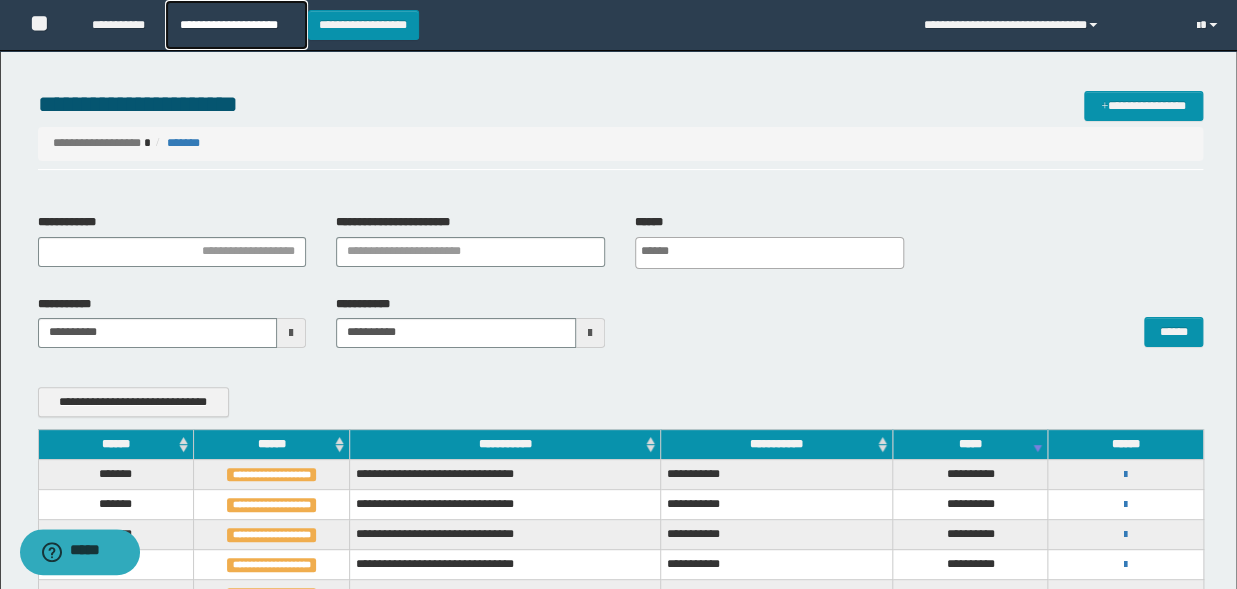 click on "**********" at bounding box center (236, 25) 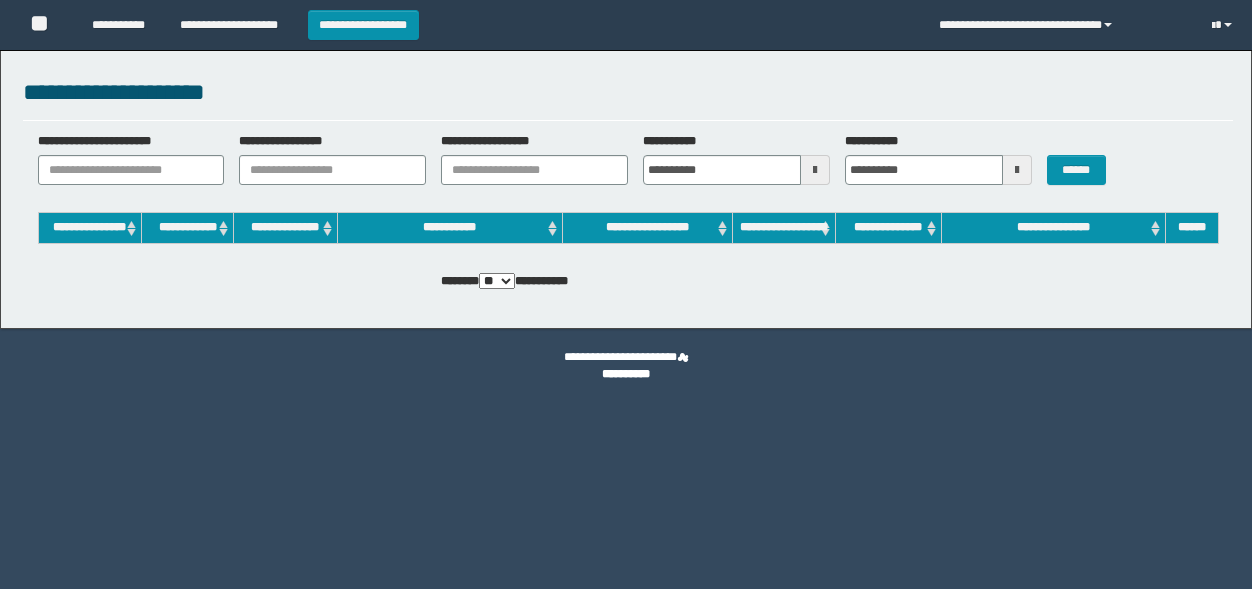 scroll, scrollTop: 0, scrollLeft: 0, axis: both 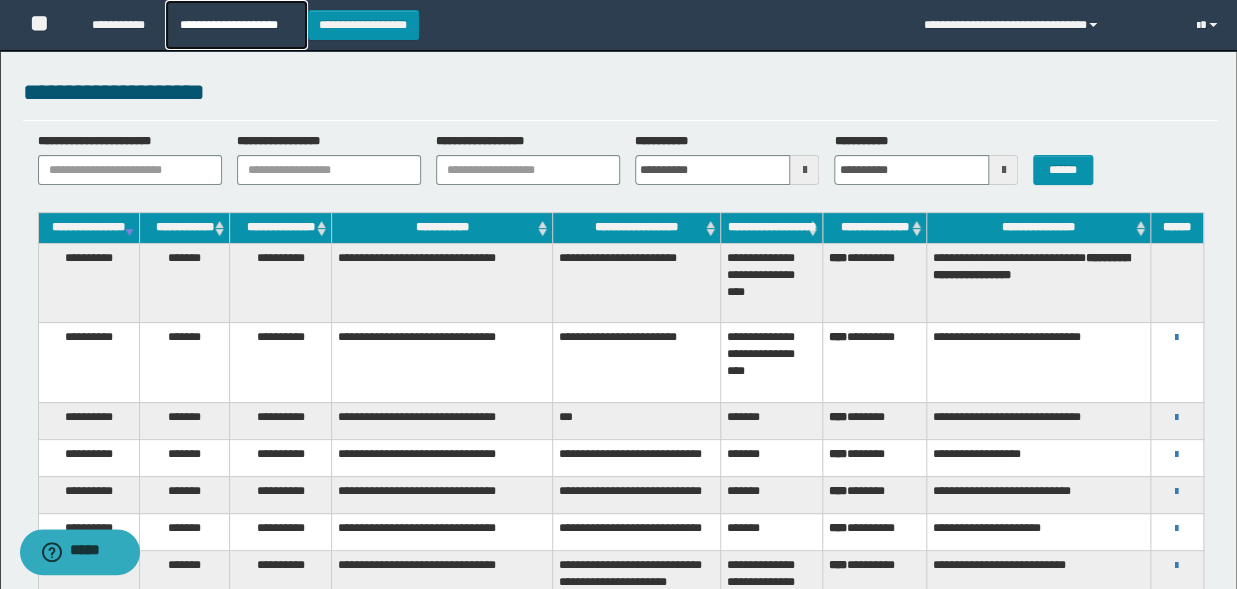 click on "**********" at bounding box center [236, 25] 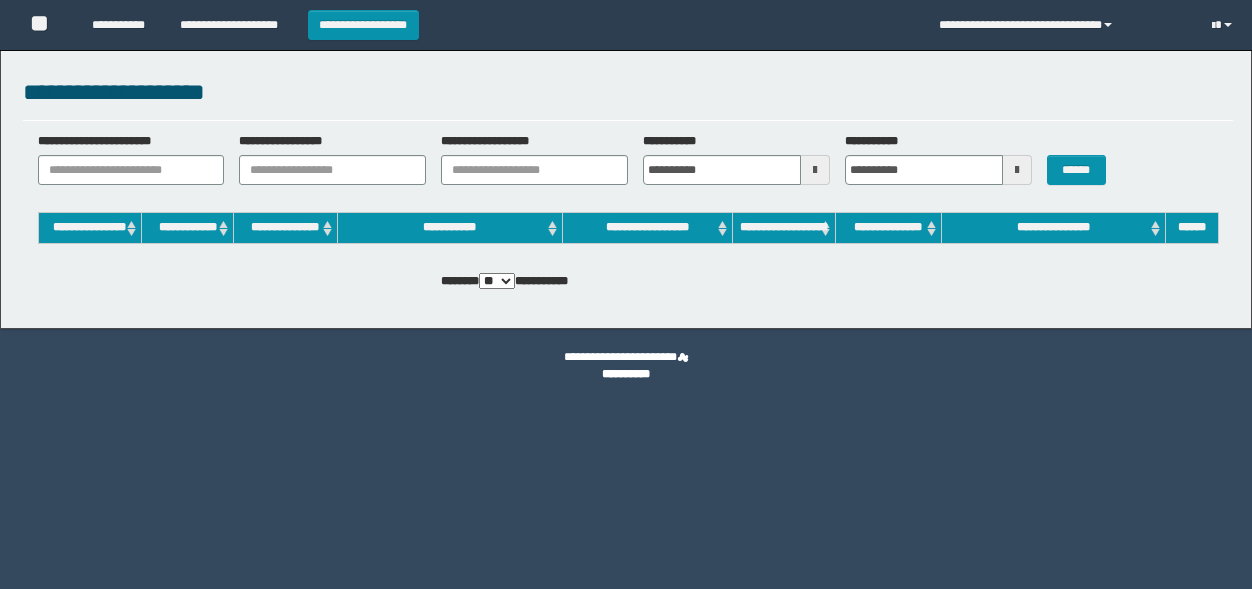scroll, scrollTop: 0, scrollLeft: 0, axis: both 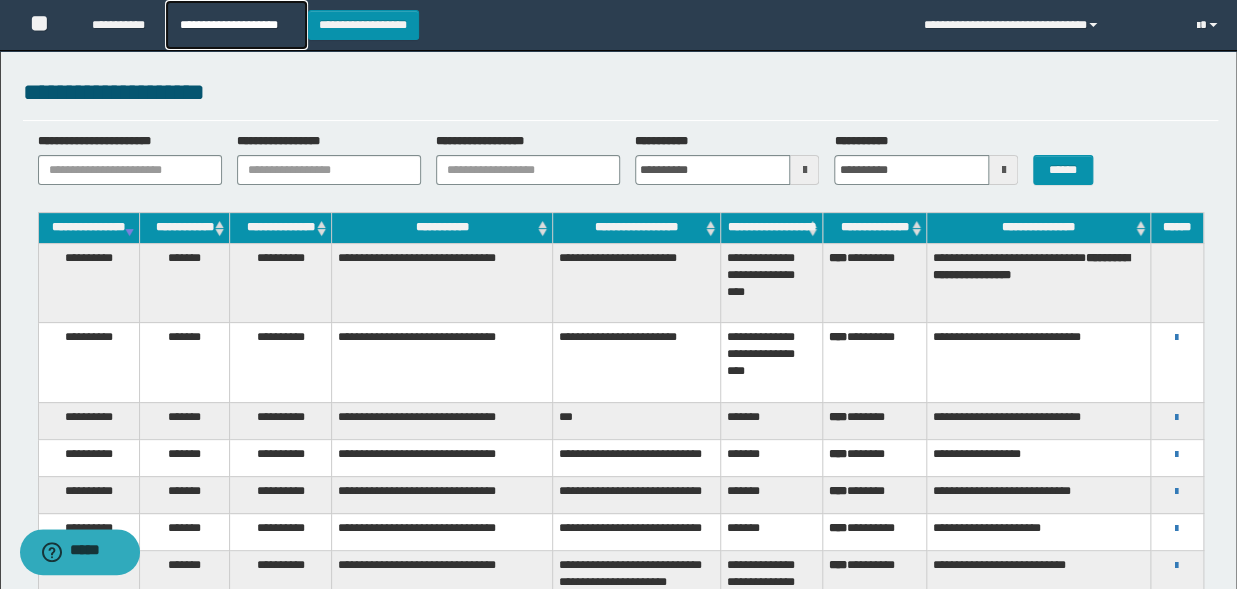 click on "**********" at bounding box center (236, 25) 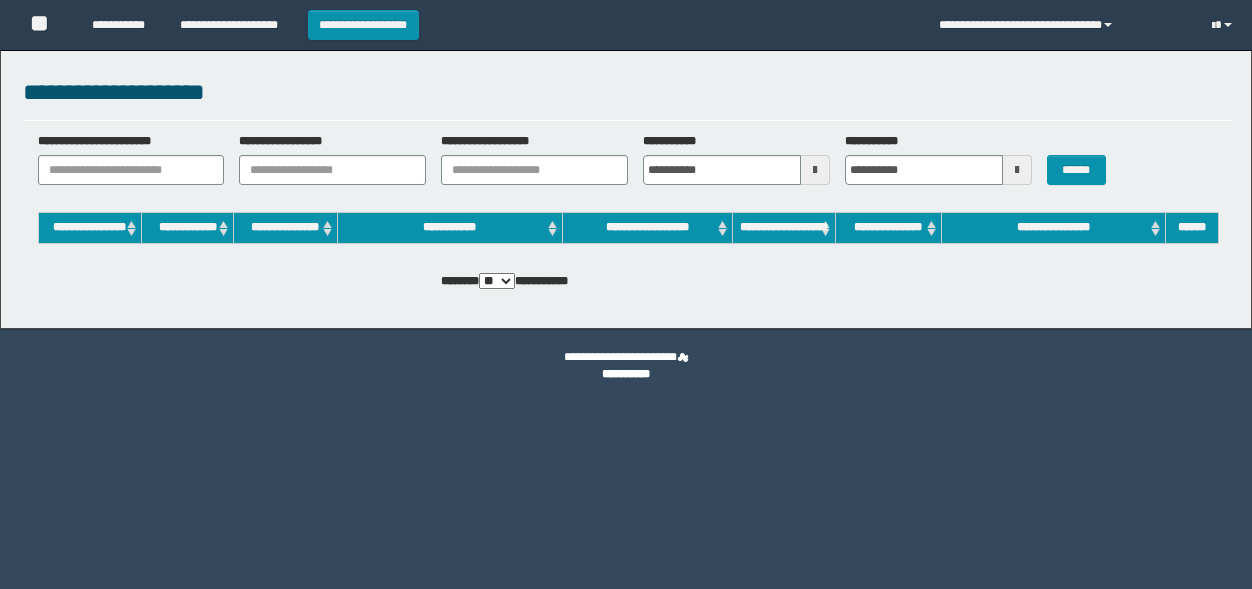 scroll, scrollTop: 0, scrollLeft: 0, axis: both 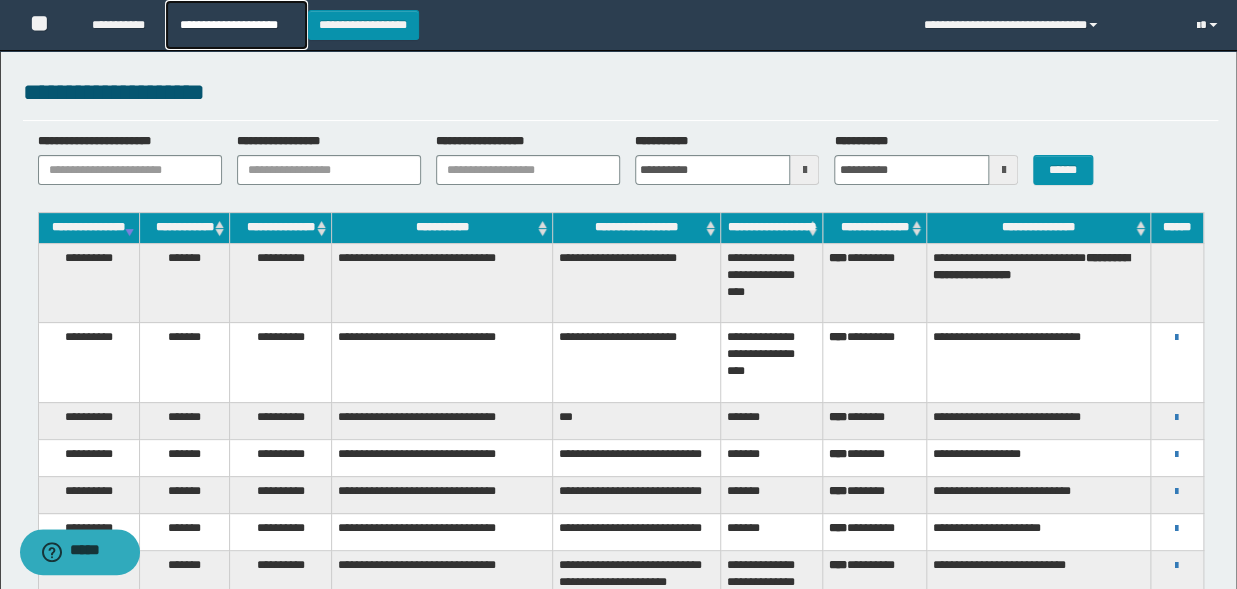 click on "**********" at bounding box center (236, 25) 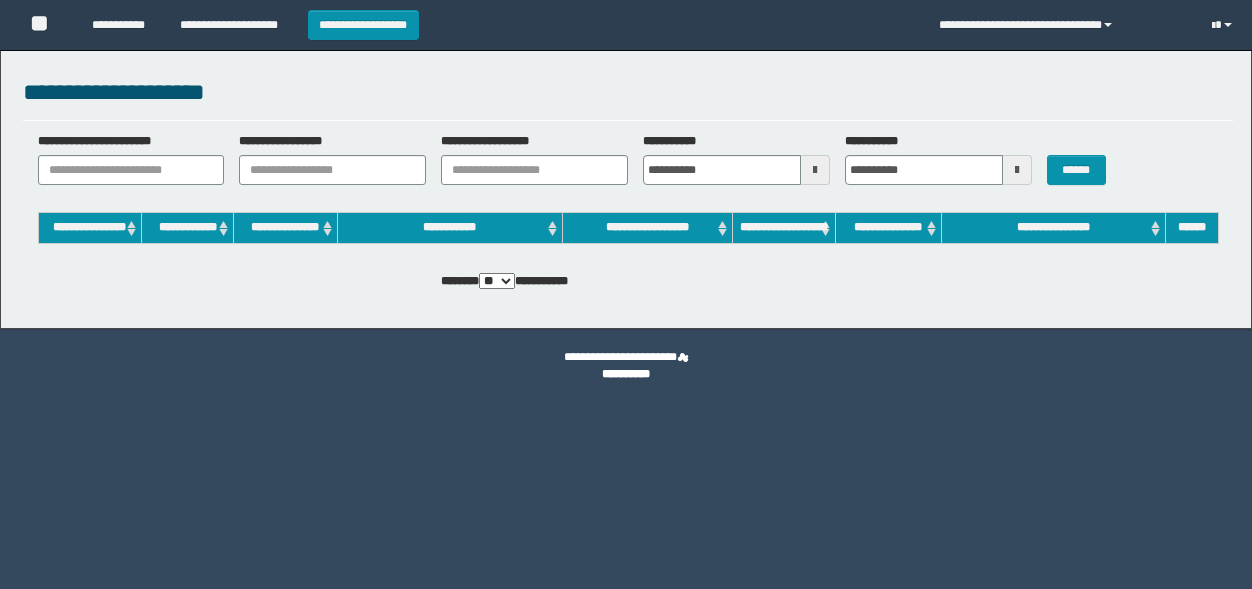 scroll, scrollTop: 0, scrollLeft: 0, axis: both 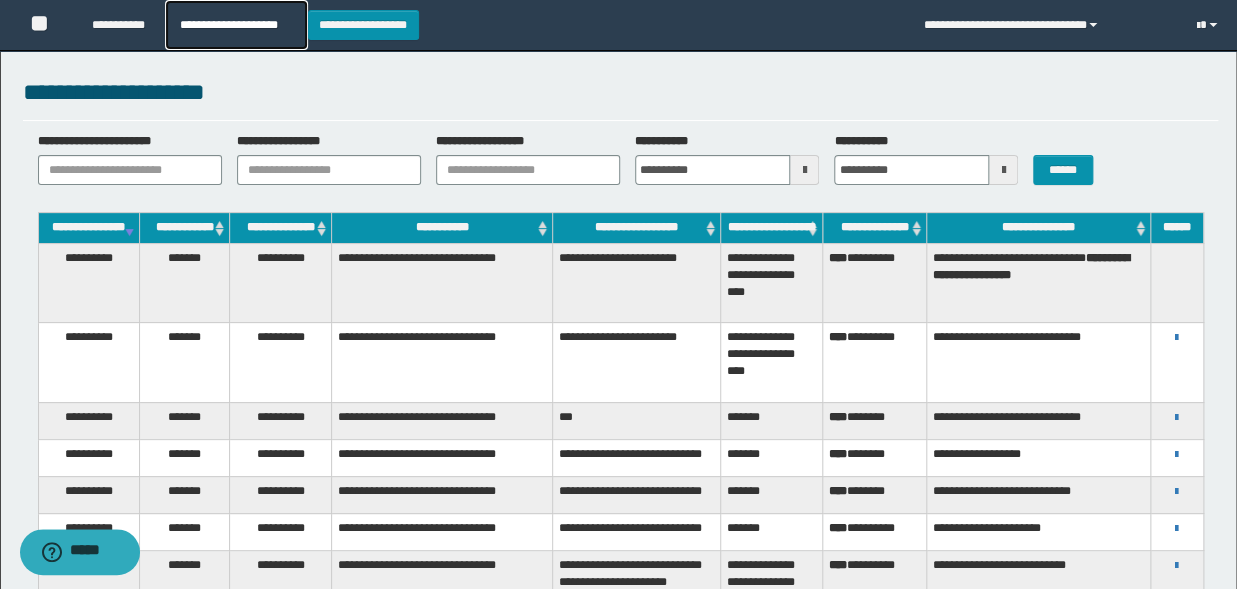click on "**********" at bounding box center (236, 25) 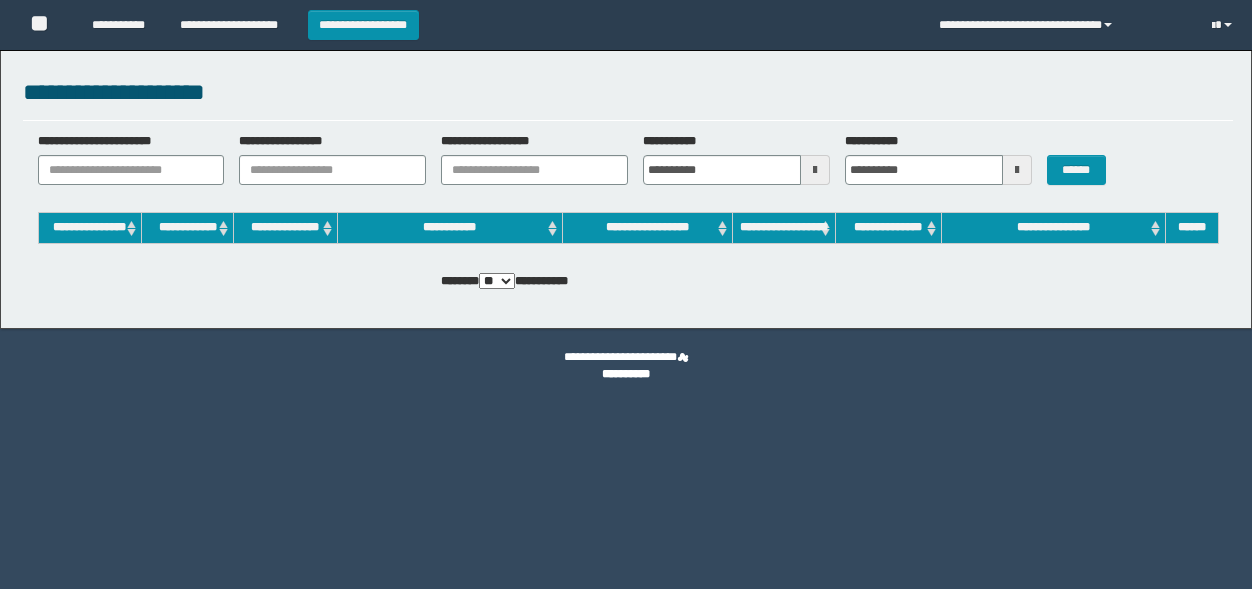 scroll, scrollTop: 0, scrollLeft: 0, axis: both 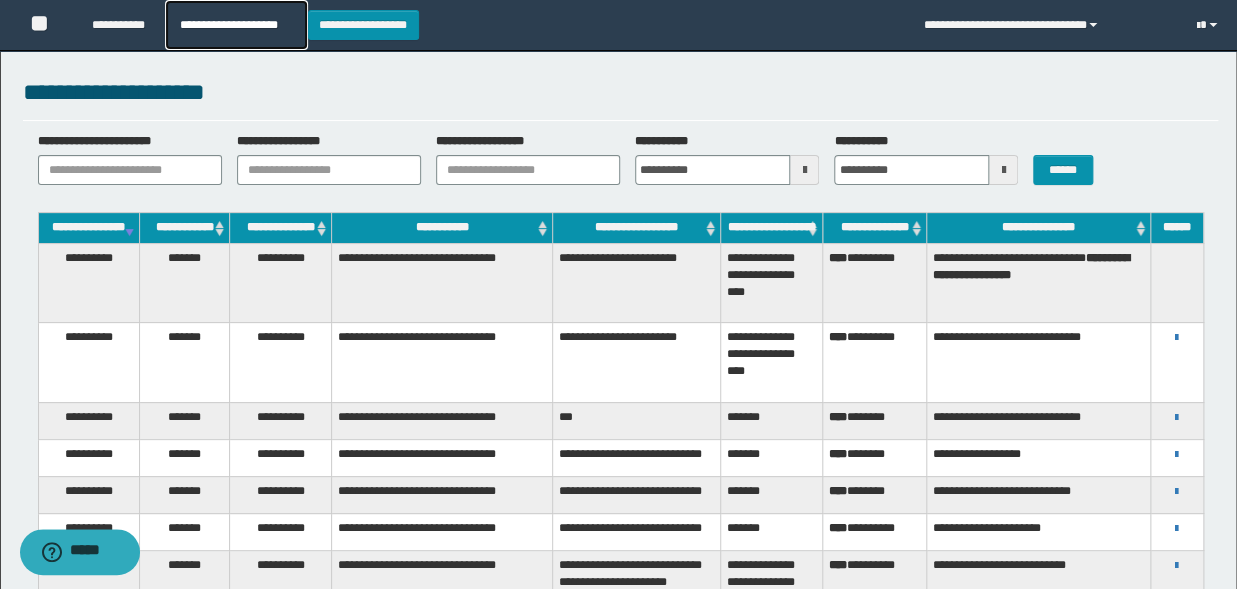 click on "**********" at bounding box center (236, 25) 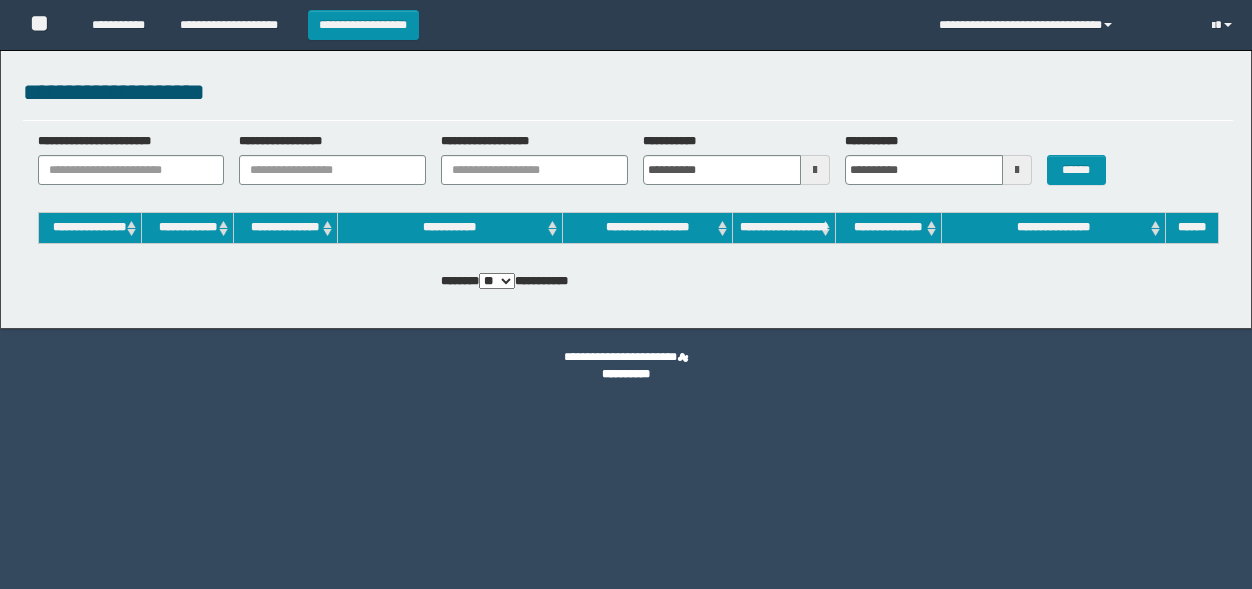 scroll, scrollTop: 0, scrollLeft: 0, axis: both 